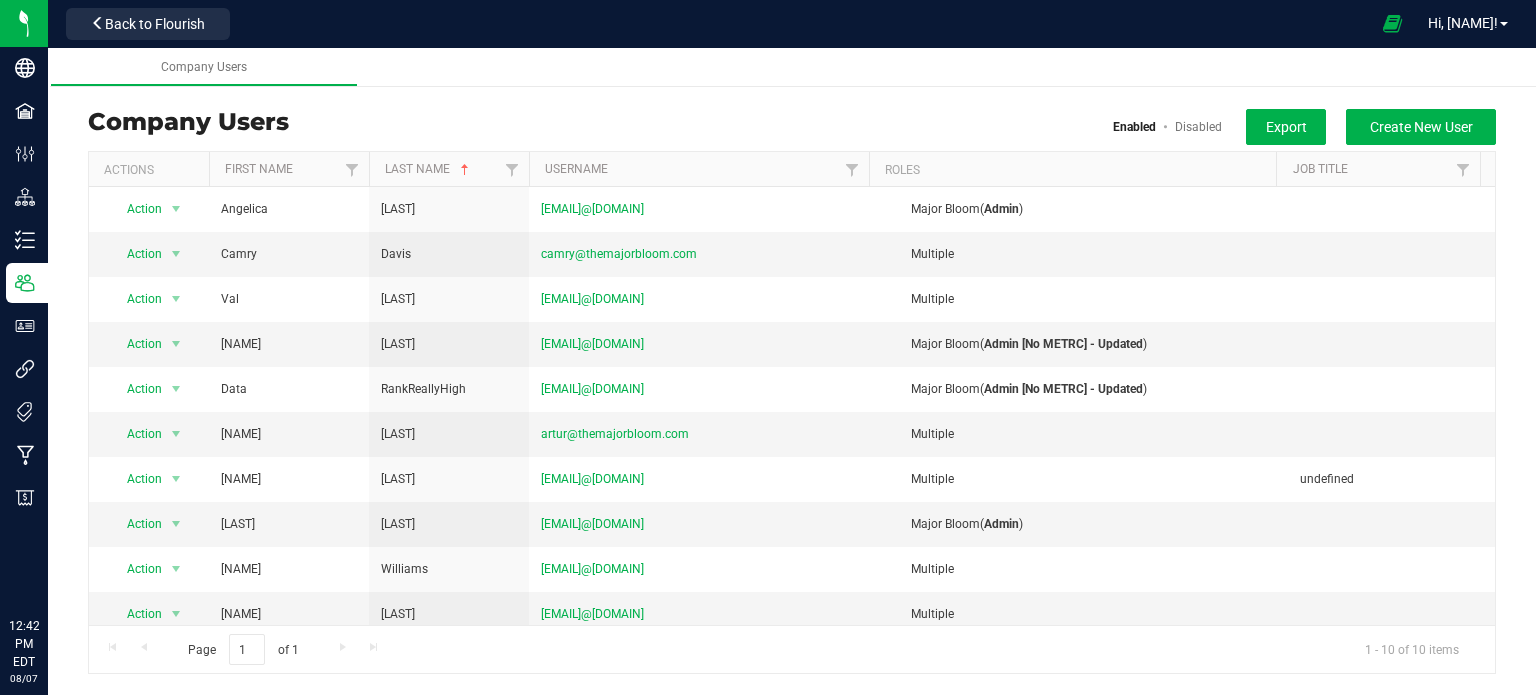 scroll, scrollTop: 0, scrollLeft: 0, axis: both 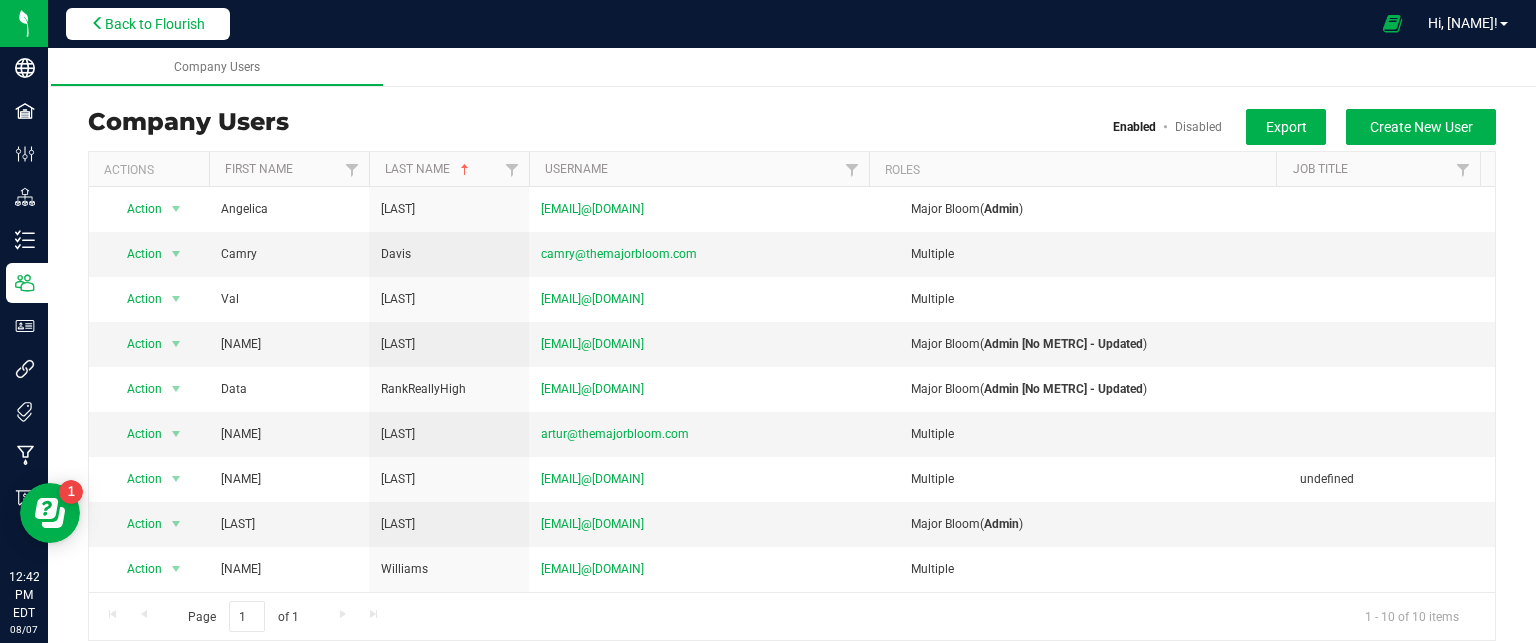 click on "Back to Flourish" at bounding box center (155, 24) 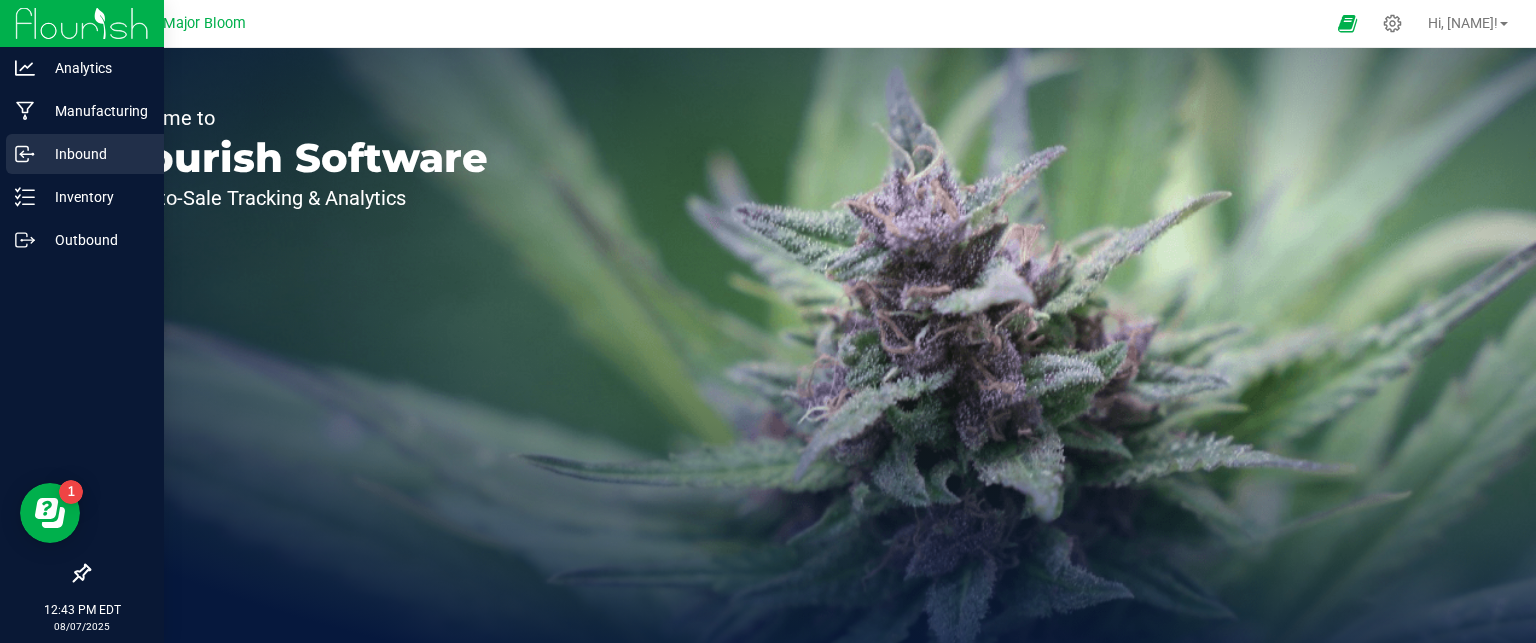 click on "Inbound" at bounding box center [95, 154] 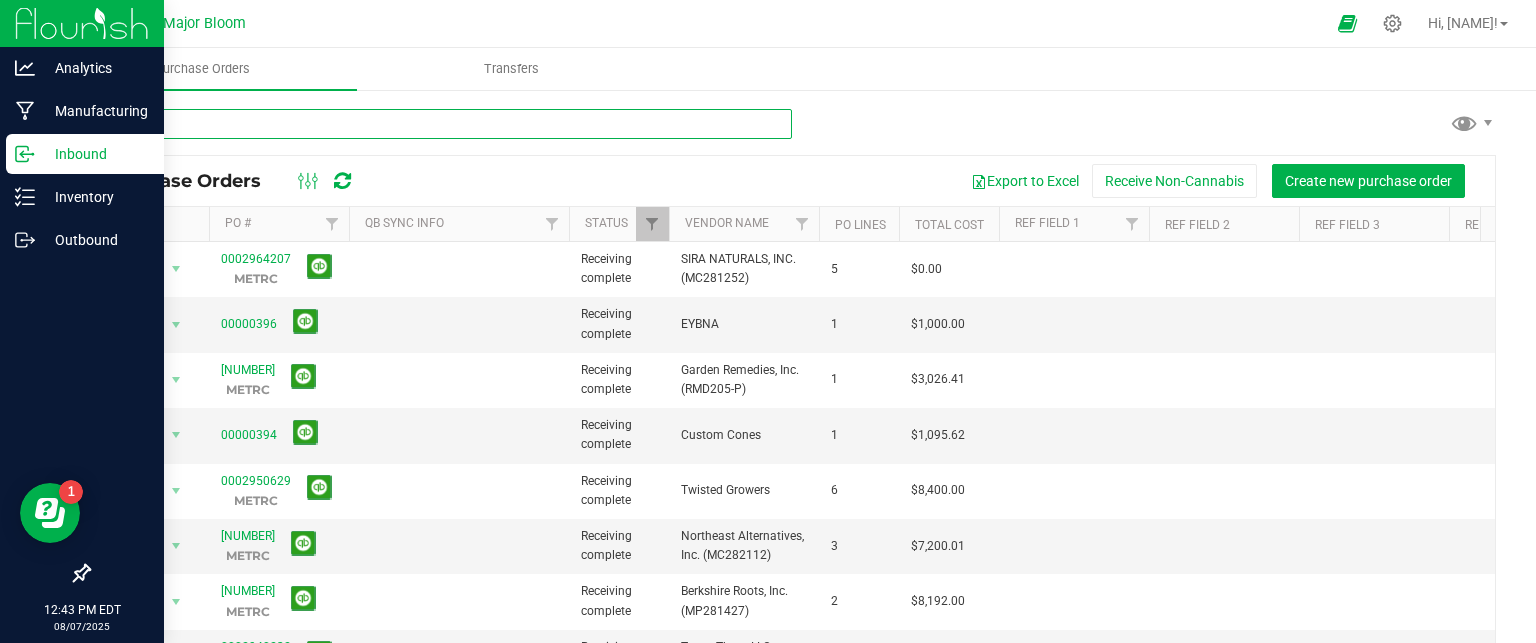 click at bounding box center (440, 124) 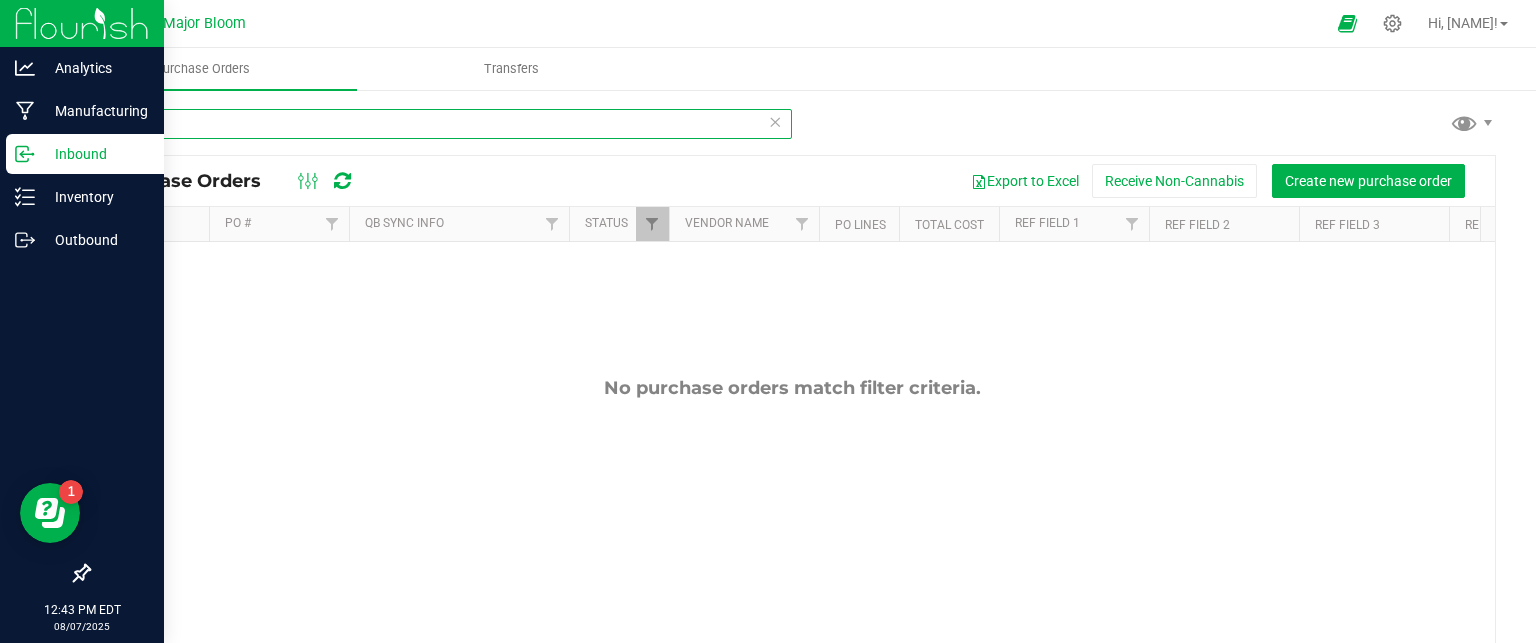 type on "m" 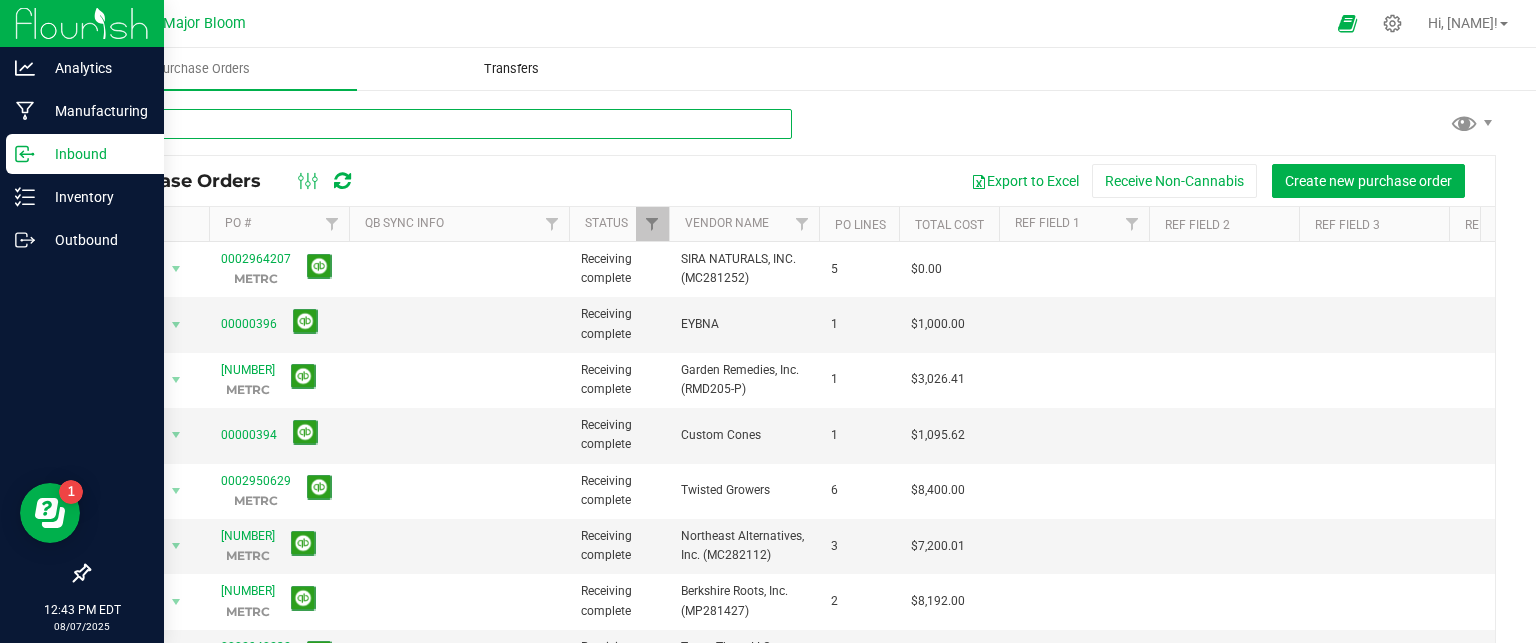 type 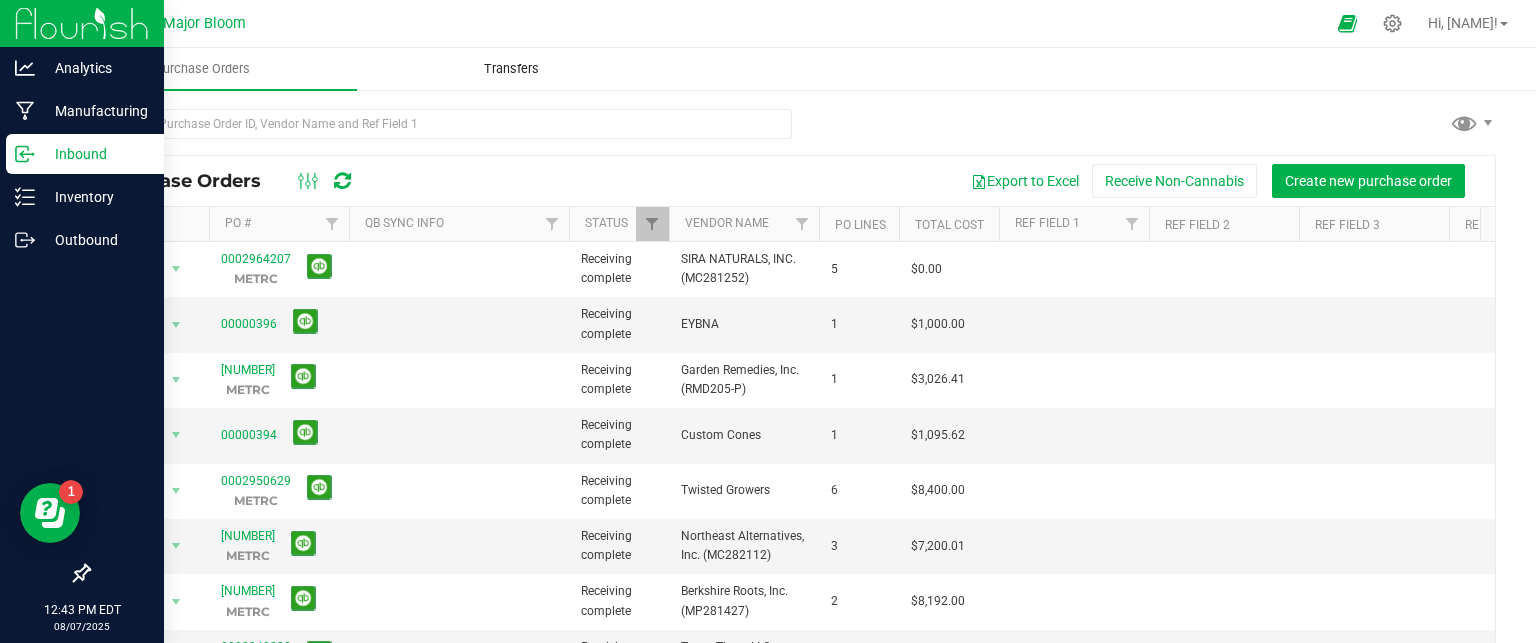 click on "Transfers" at bounding box center [511, 69] 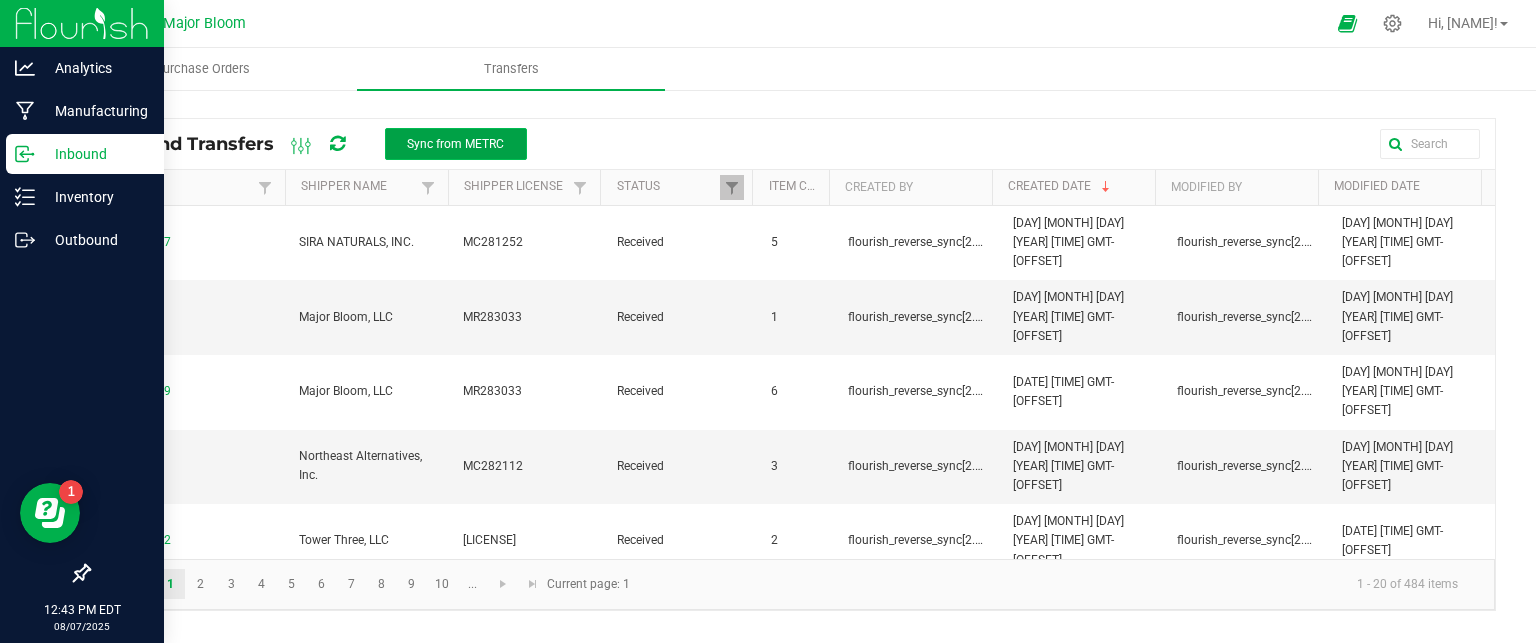 click on "Sync from METRC" at bounding box center (455, 144) 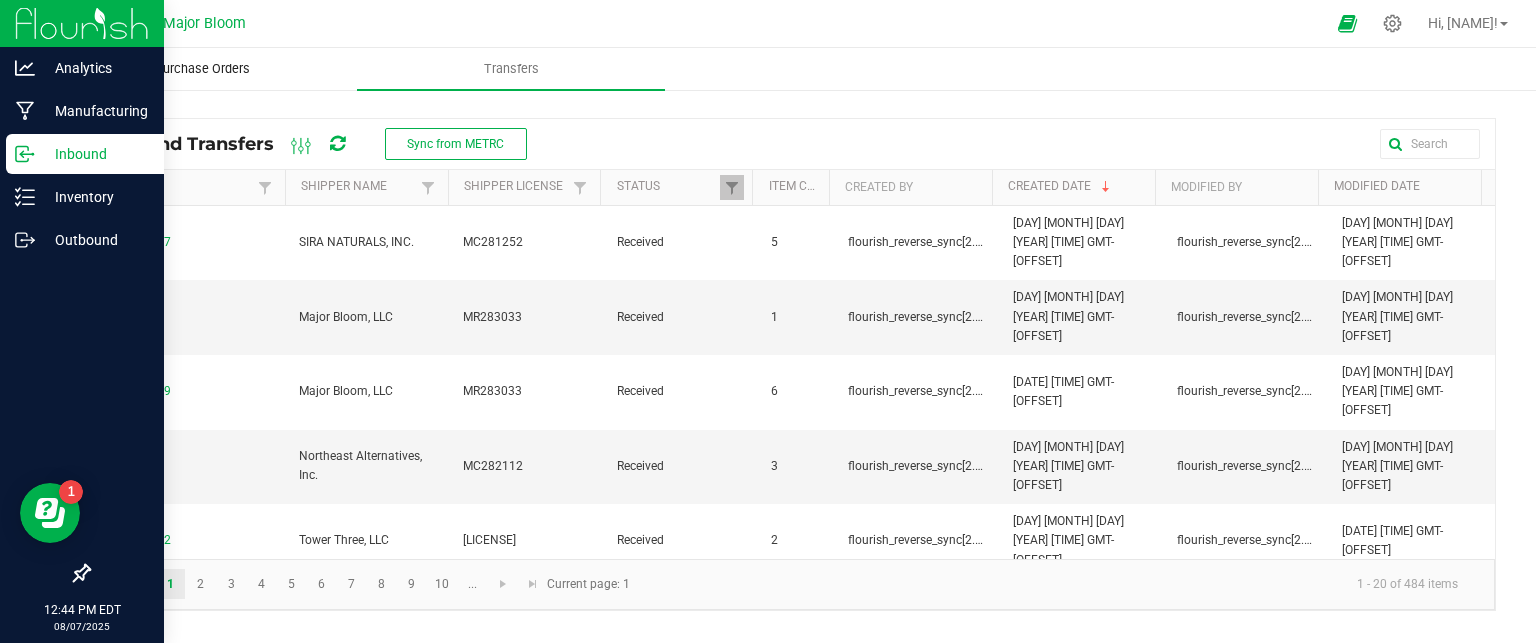 click on "Purchase Orders" at bounding box center [202, 69] 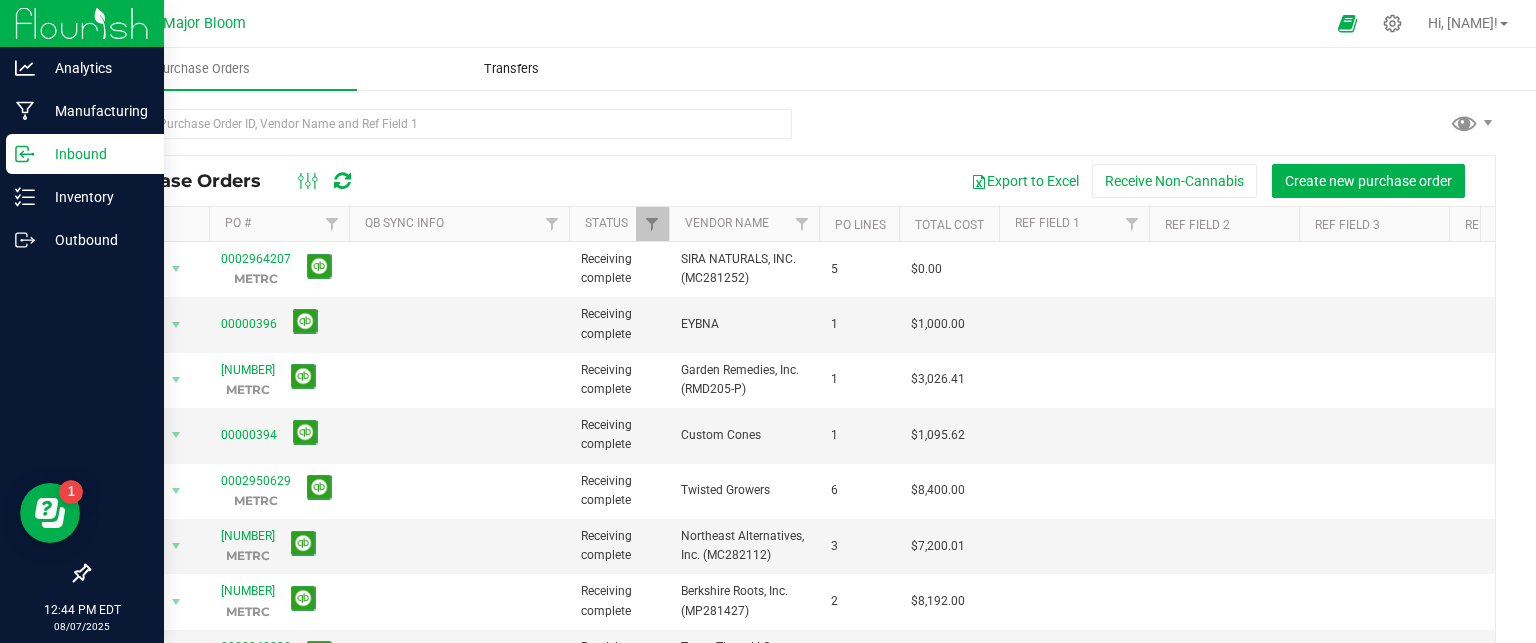 click on "Transfers" at bounding box center [511, 69] 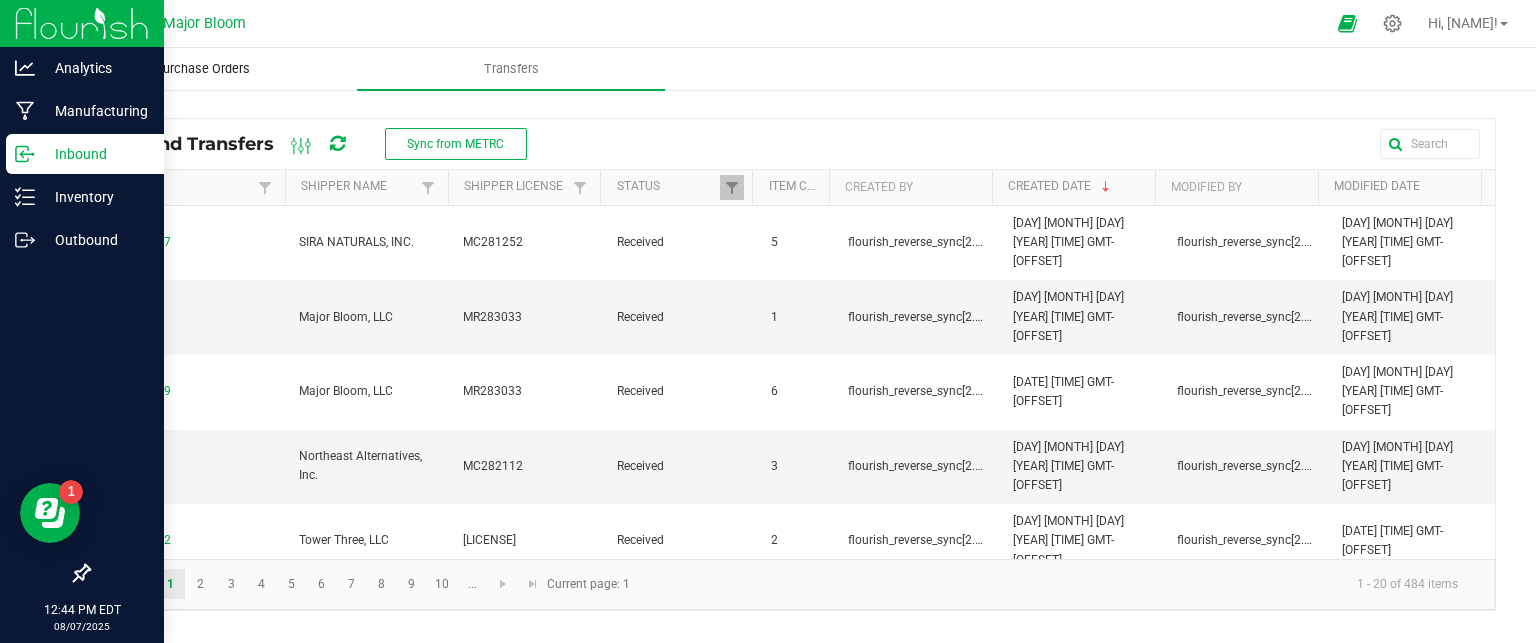 click on "Purchase Orders" at bounding box center [202, 69] 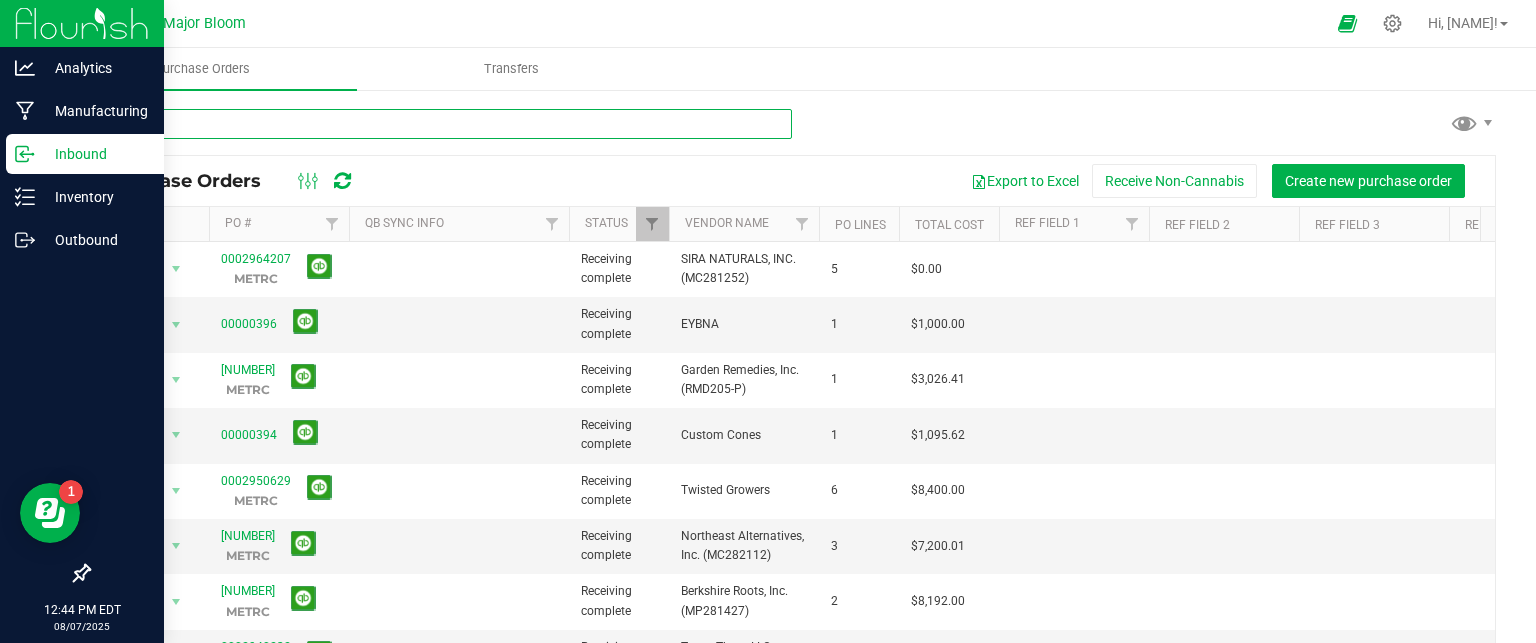 click at bounding box center (440, 124) 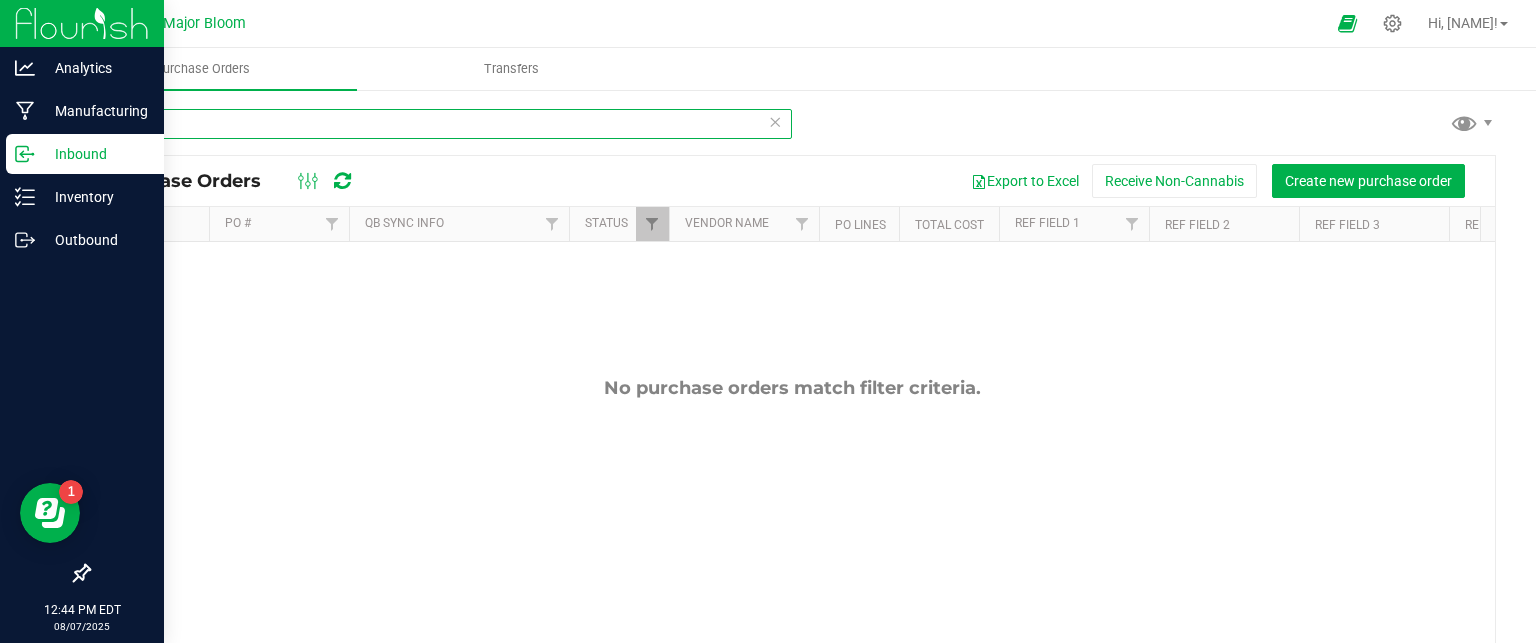 type on "m" 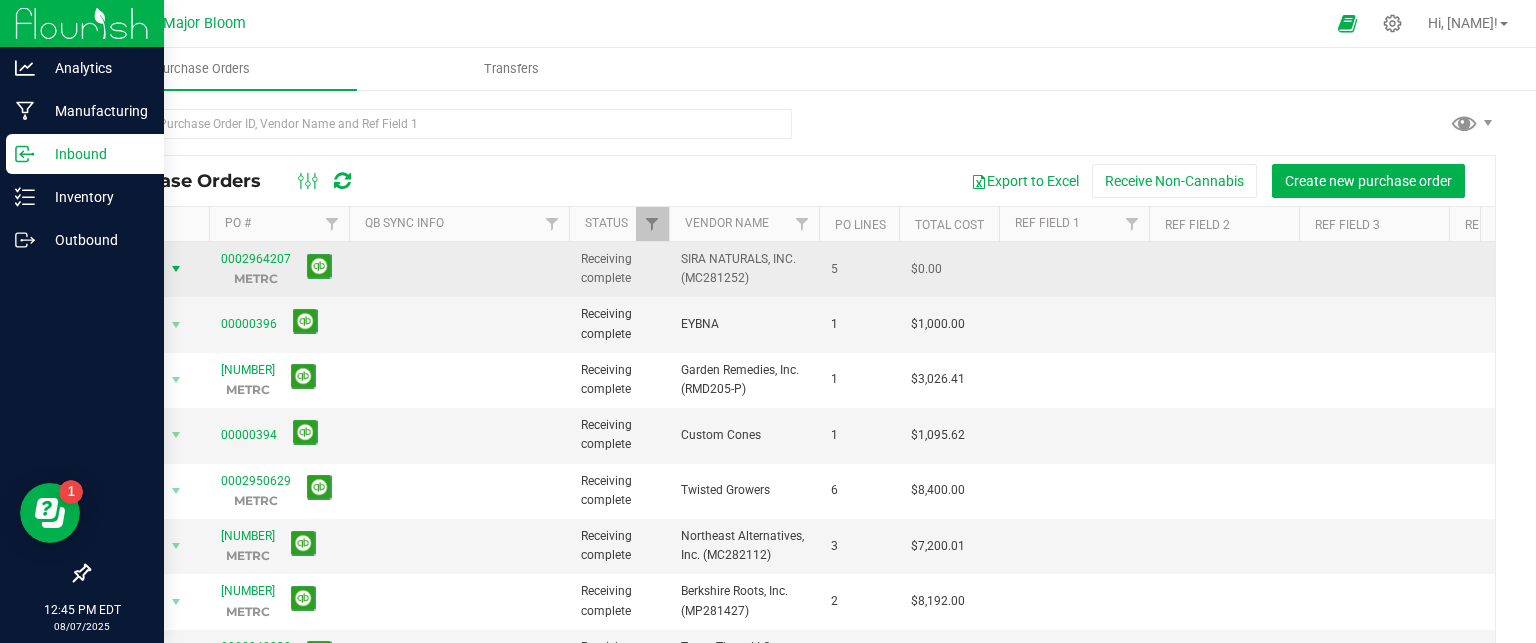 click at bounding box center [176, 269] 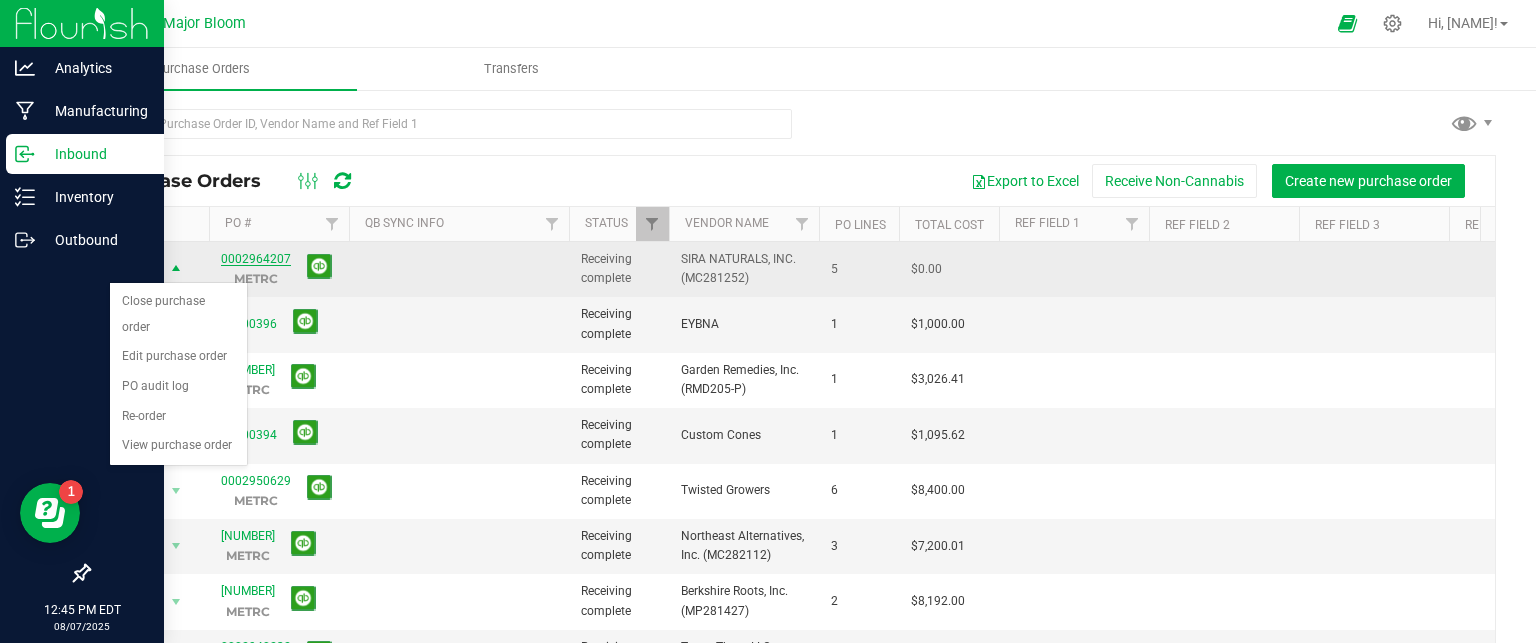 click on "0002964207" at bounding box center (256, 259) 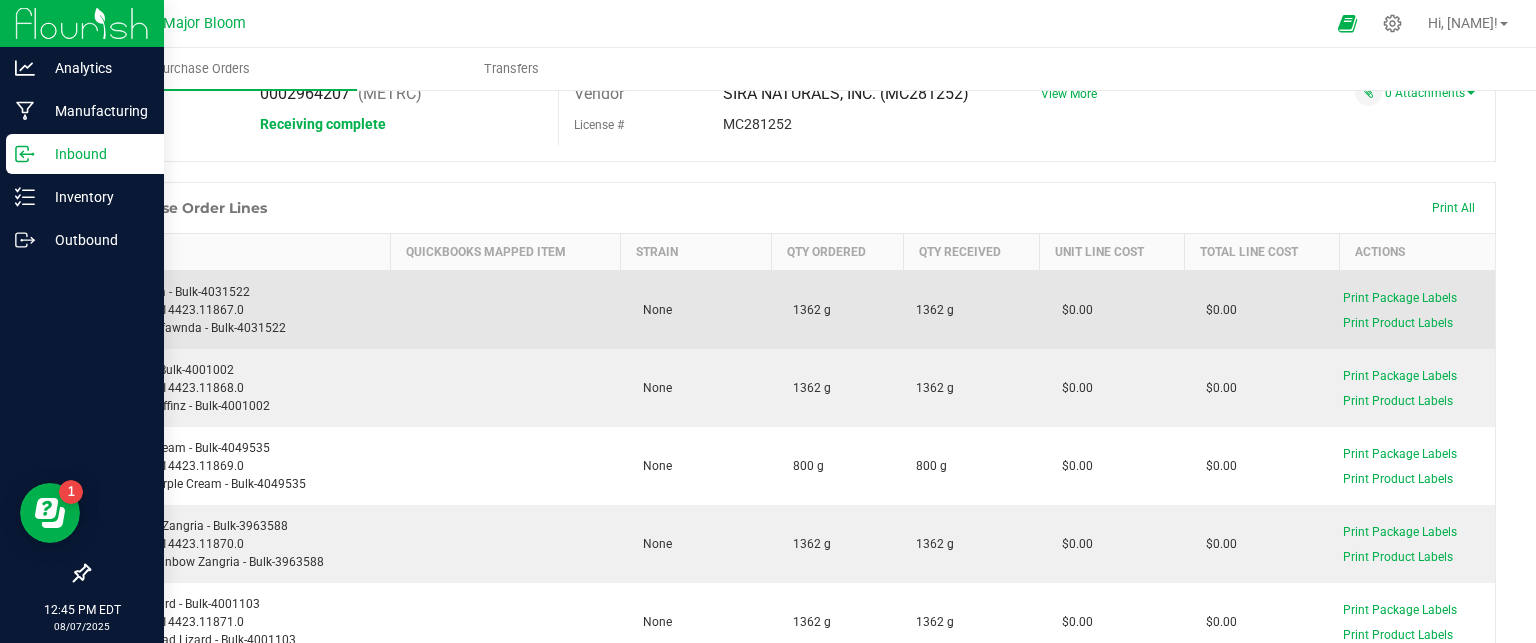 scroll, scrollTop: 200, scrollLeft: 0, axis: vertical 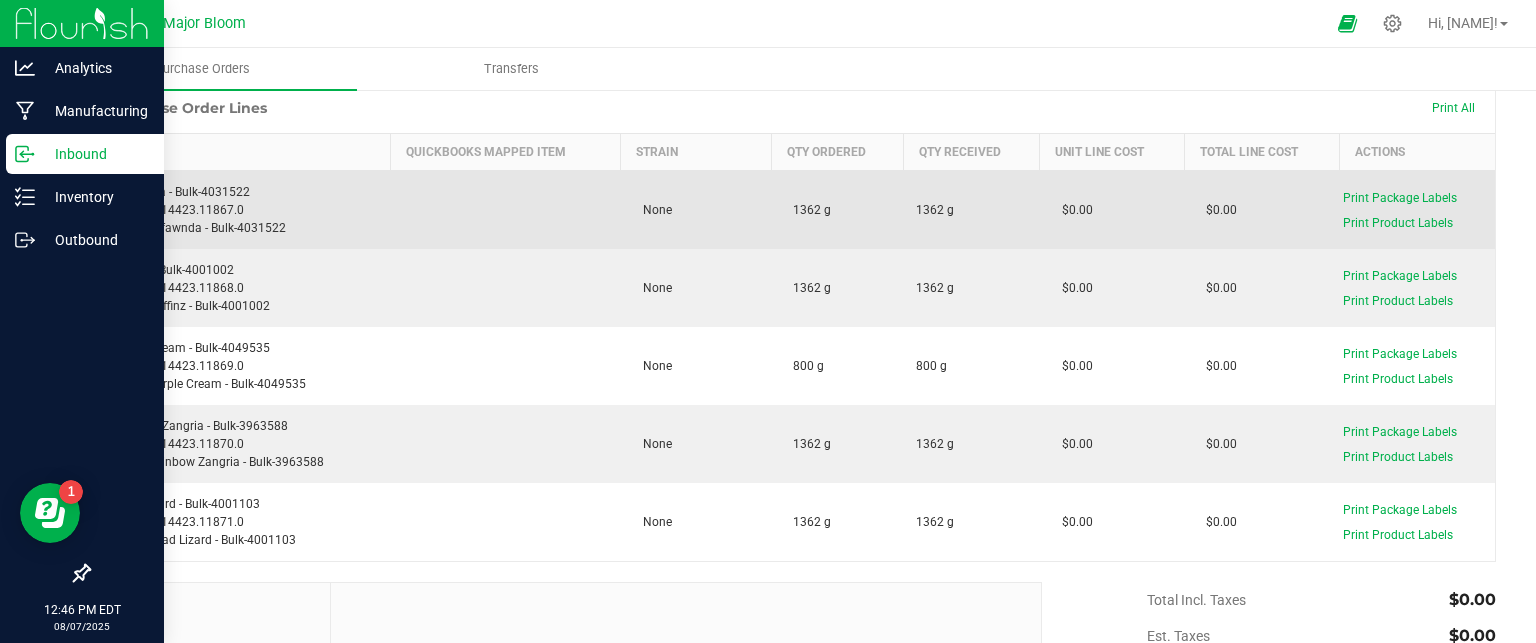 click on "$0.00" at bounding box center (1072, 210) 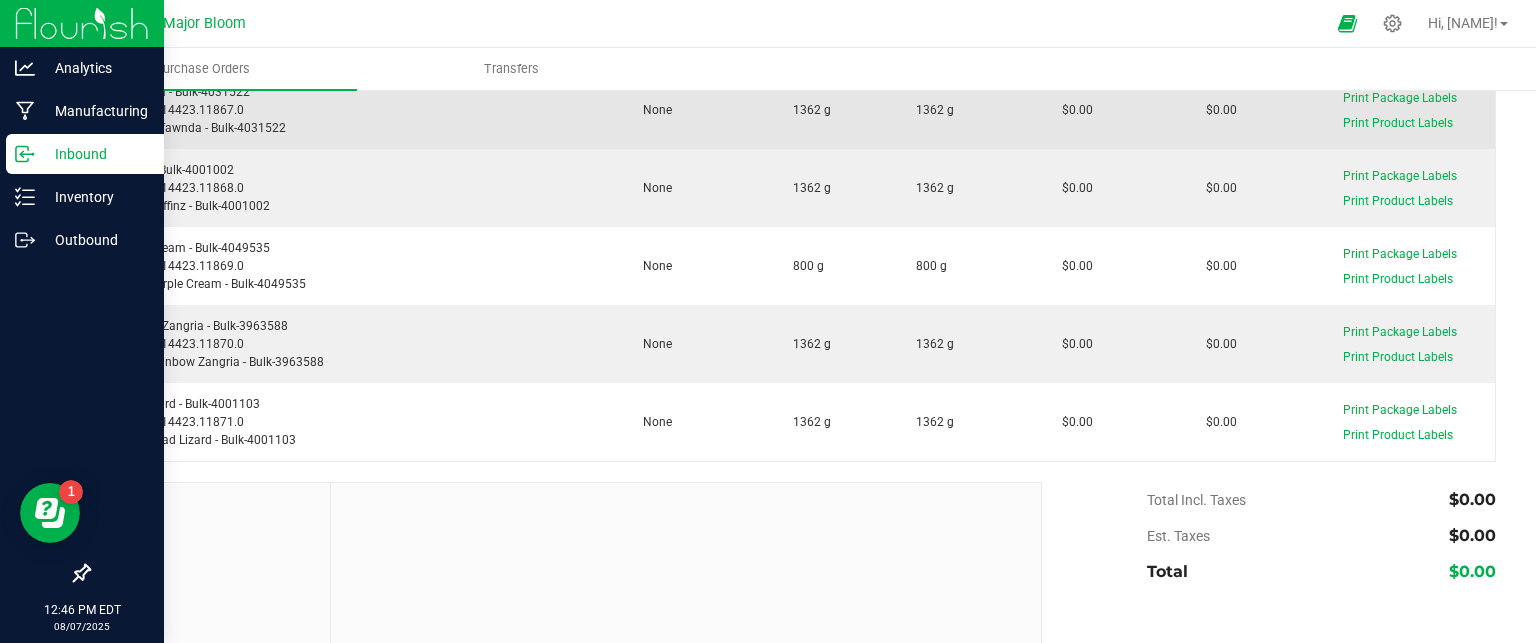 scroll, scrollTop: 0, scrollLeft: 0, axis: both 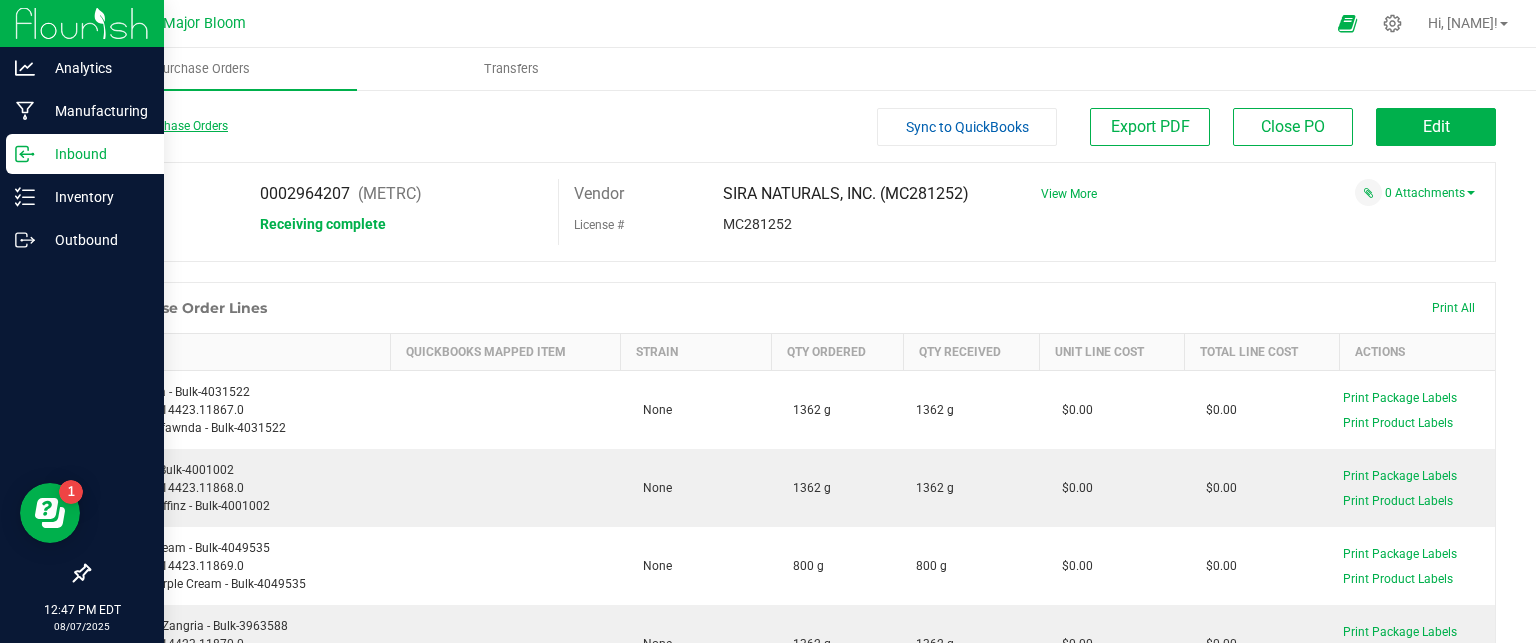 click on "Back to Purchase Orders" at bounding box center [158, 126] 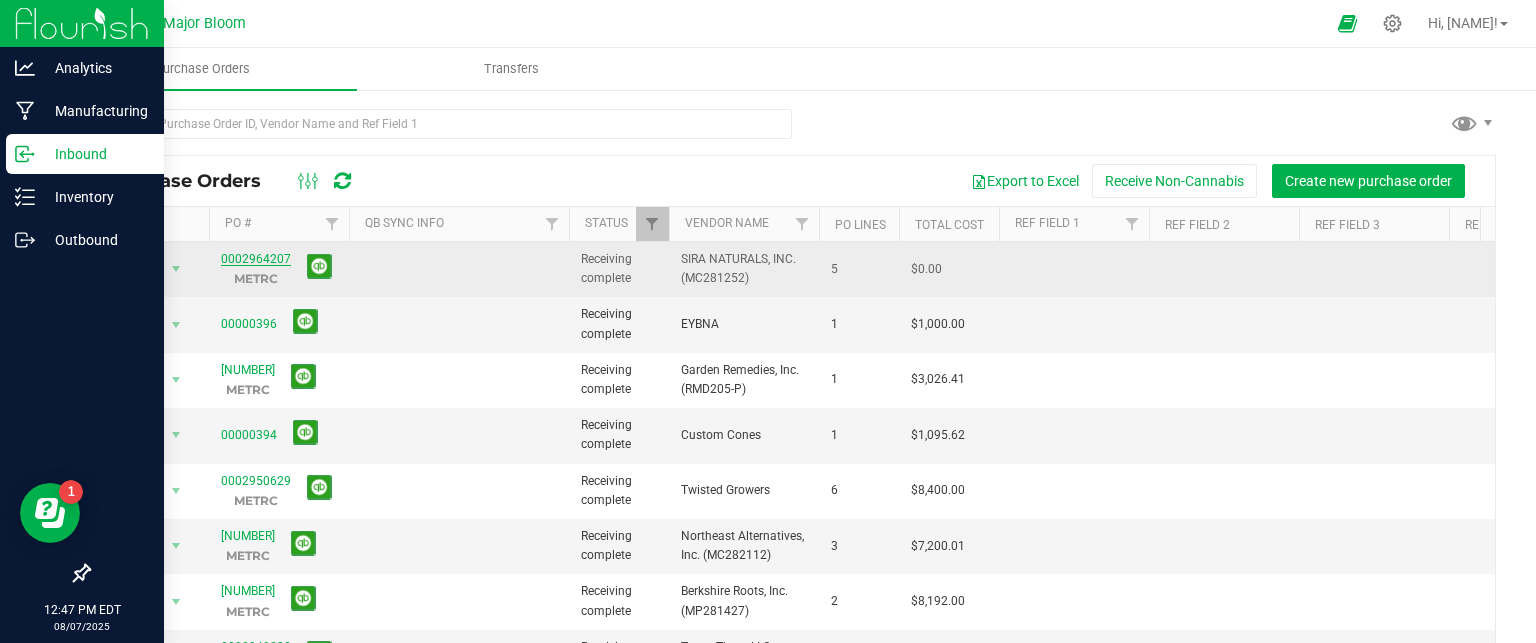 click on "0002964207" at bounding box center [256, 259] 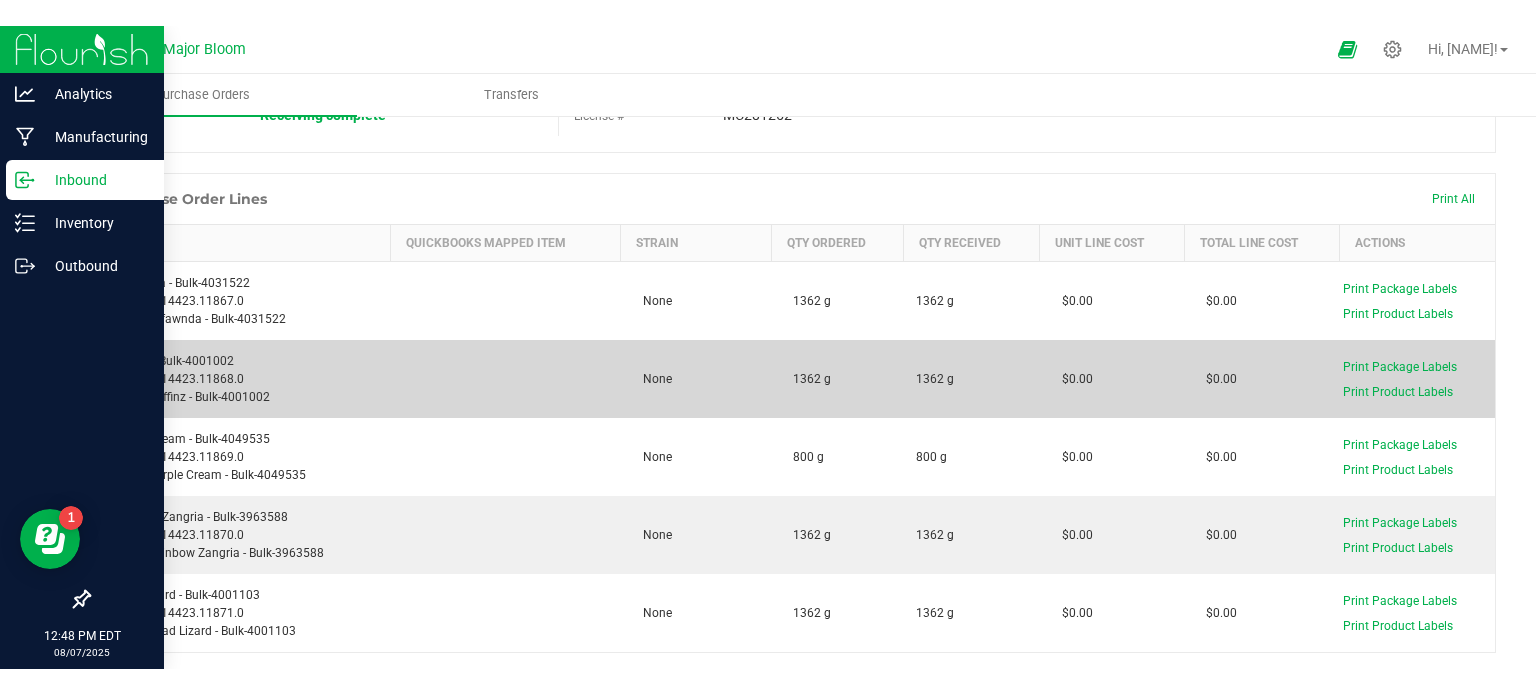 scroll, scrollTop: 100, scrollLeft: 0, axis: vertical 